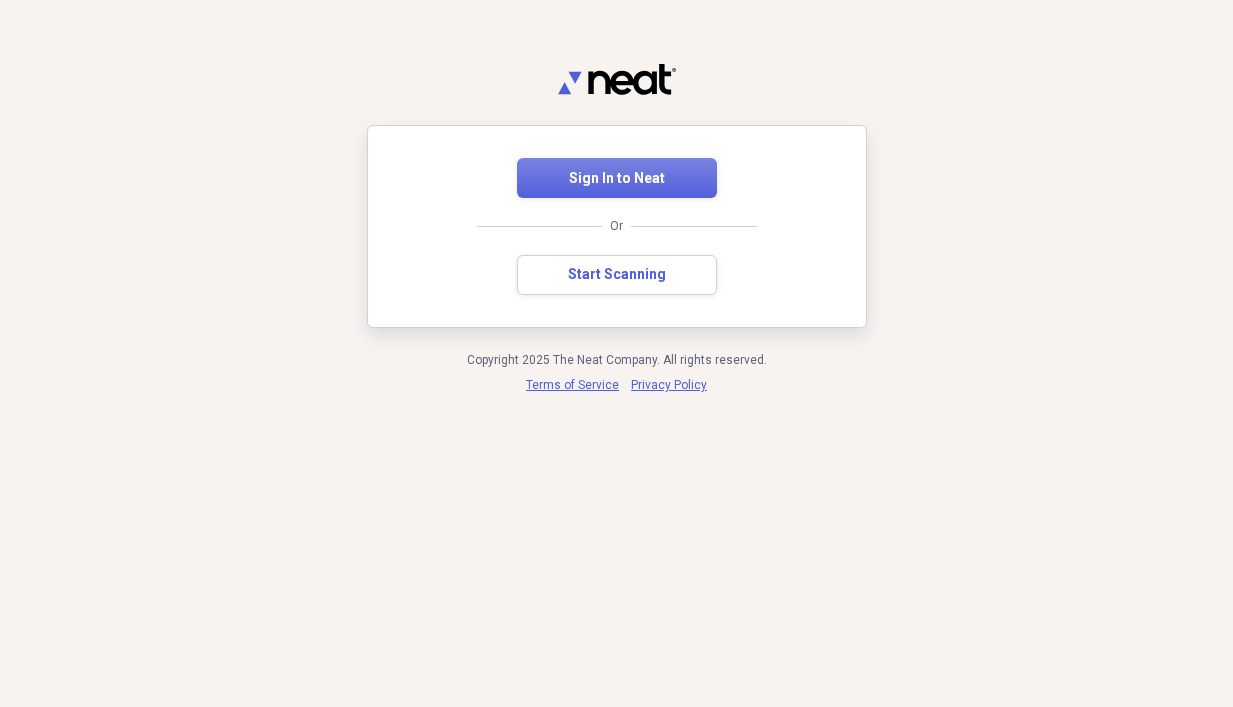 scroll, scrollTop: 0, scrollLeft: 0, axis: both 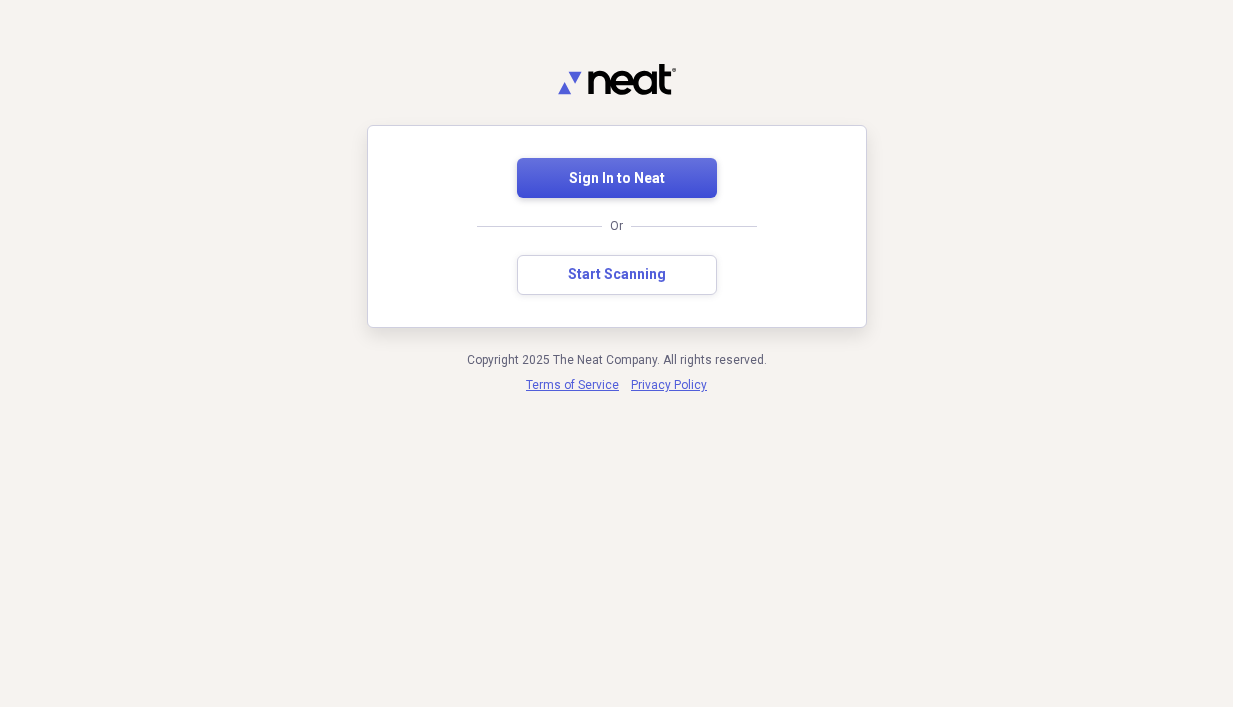 click on "Sign In to Neat" at bounding box center [617, 179] 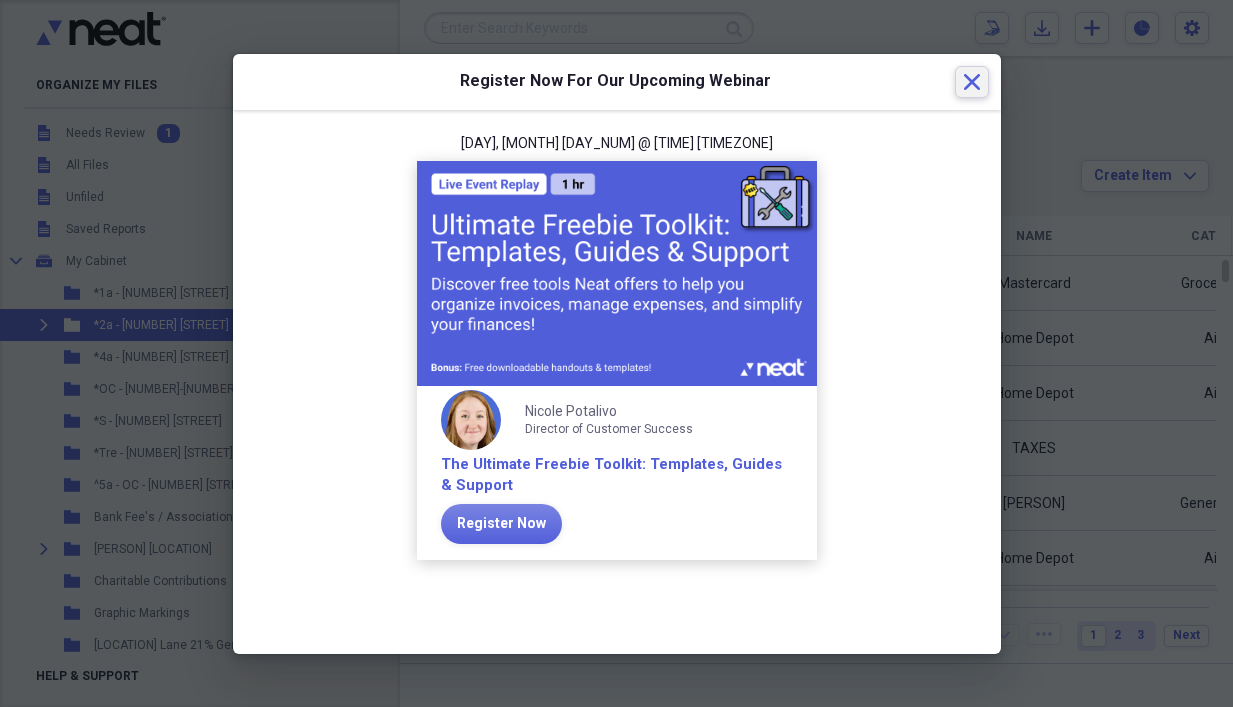 click on "Close" 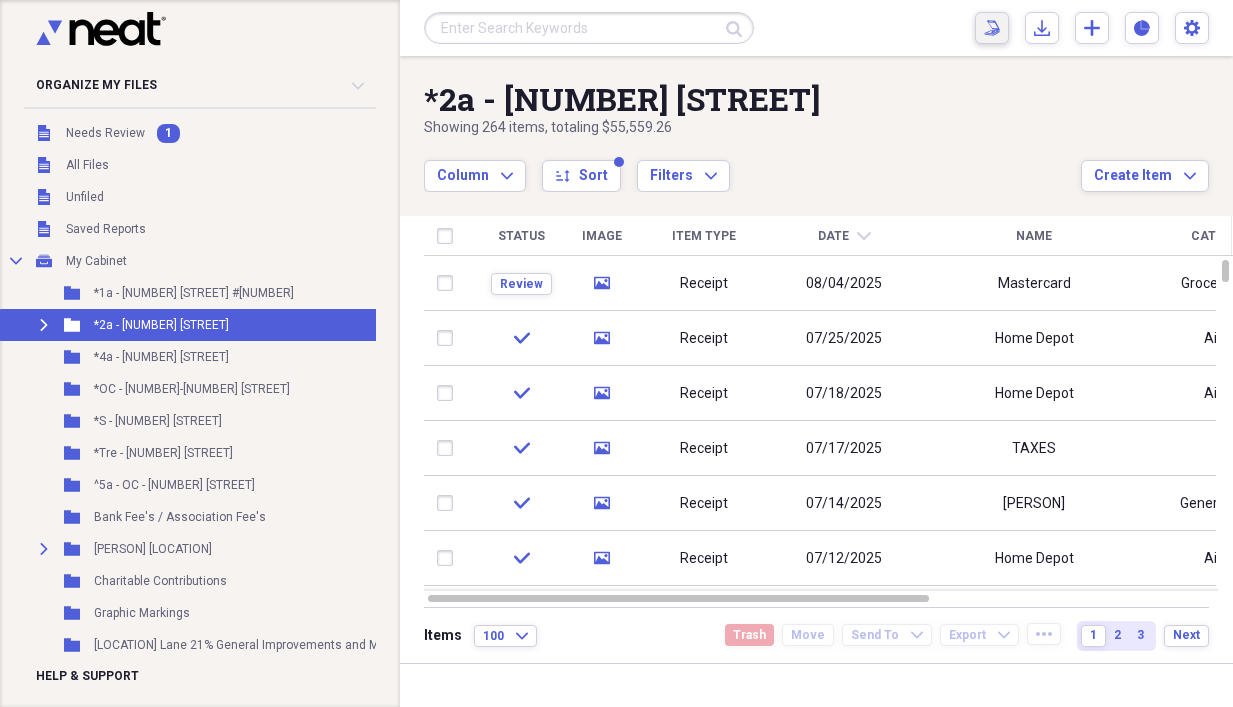 click on "Scan" 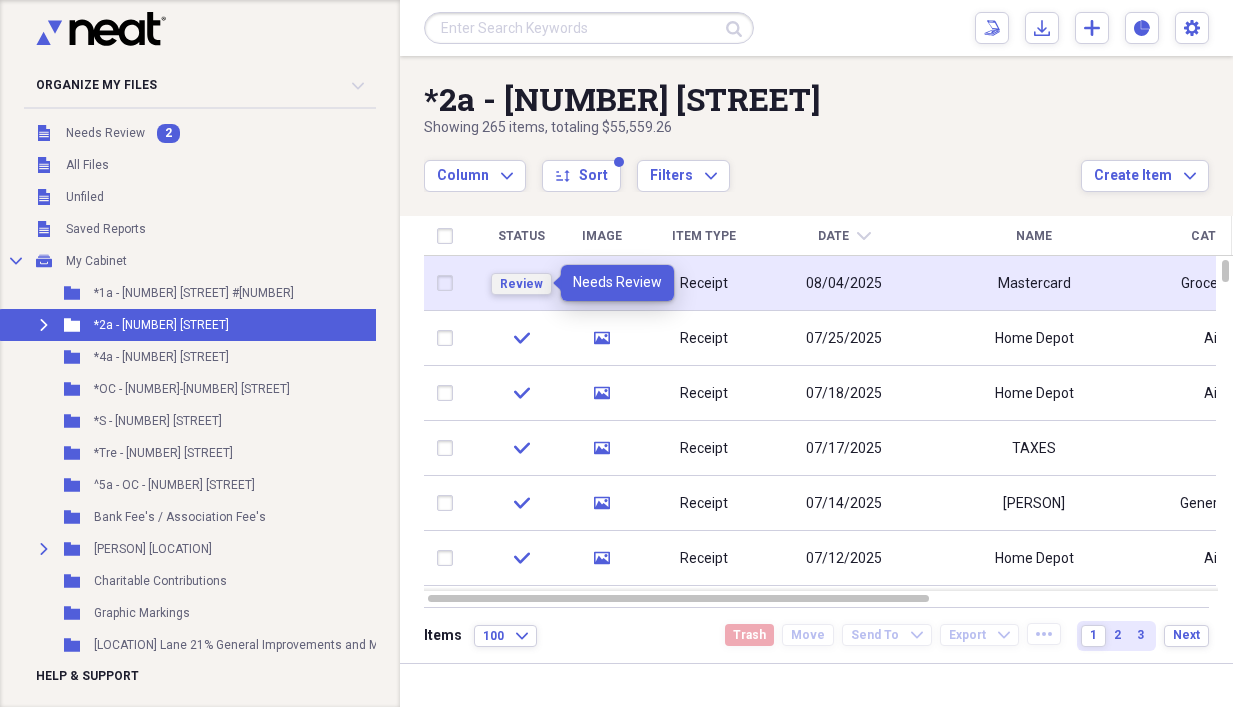 click on "Review" at bounding box center (521, 284) 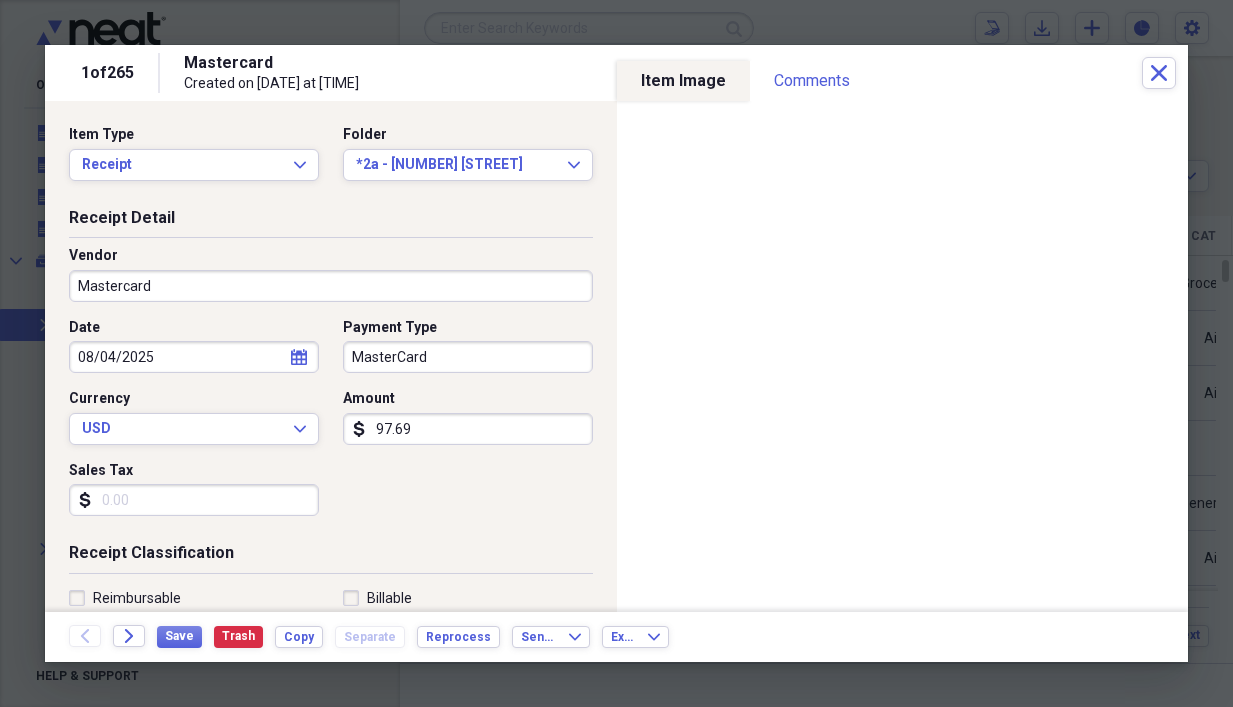 scroll, scrollTop: 100, scrollLeft: 0, axis: vertical 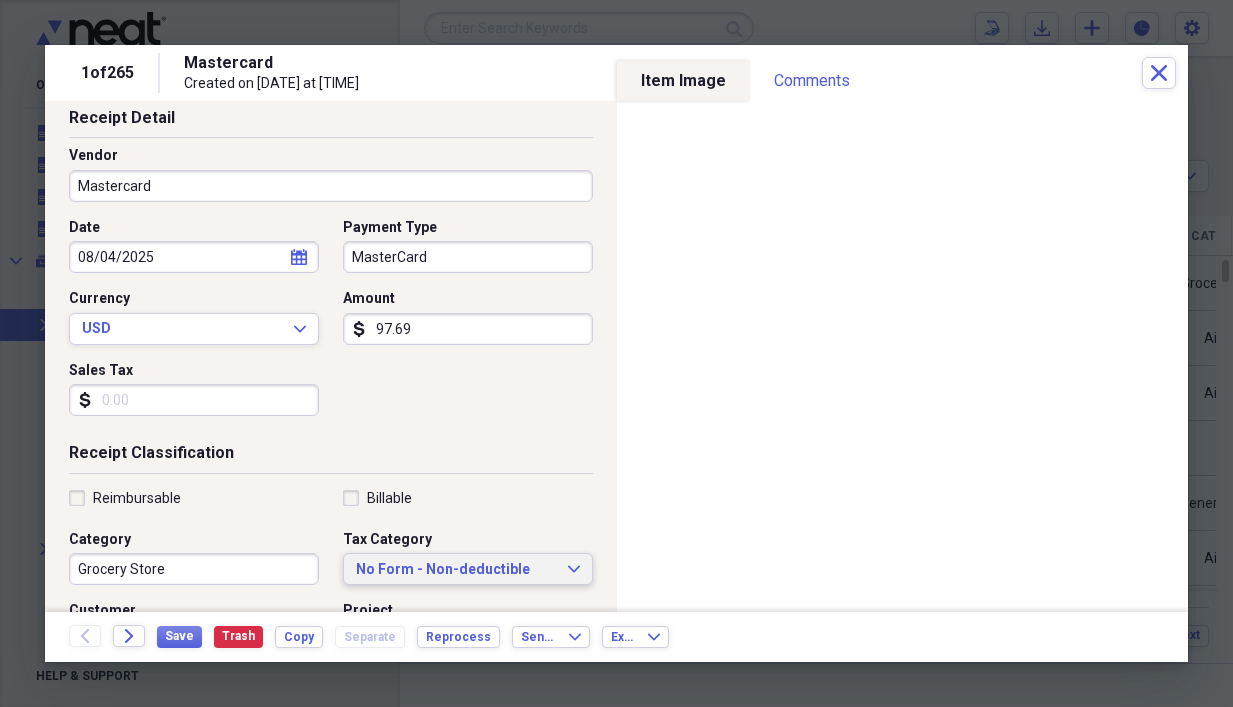 click on "No Form - Non-deductible" at bounding box center [456, 570] 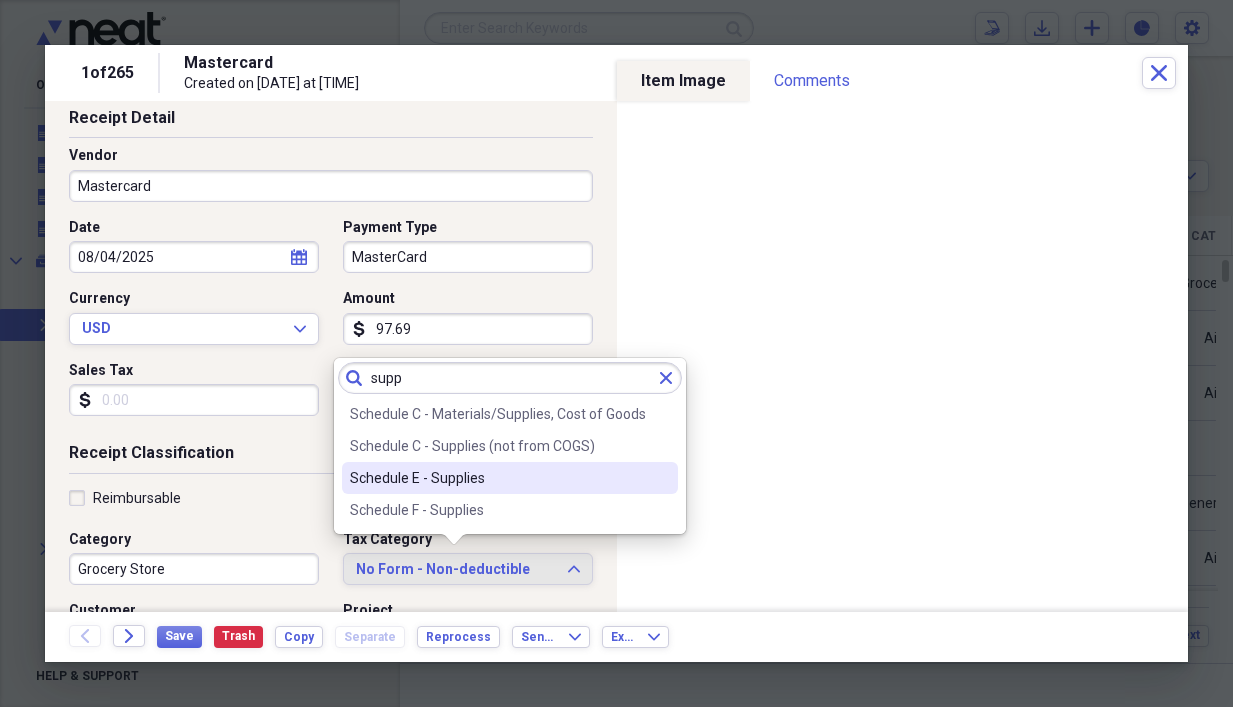 type on "supp" 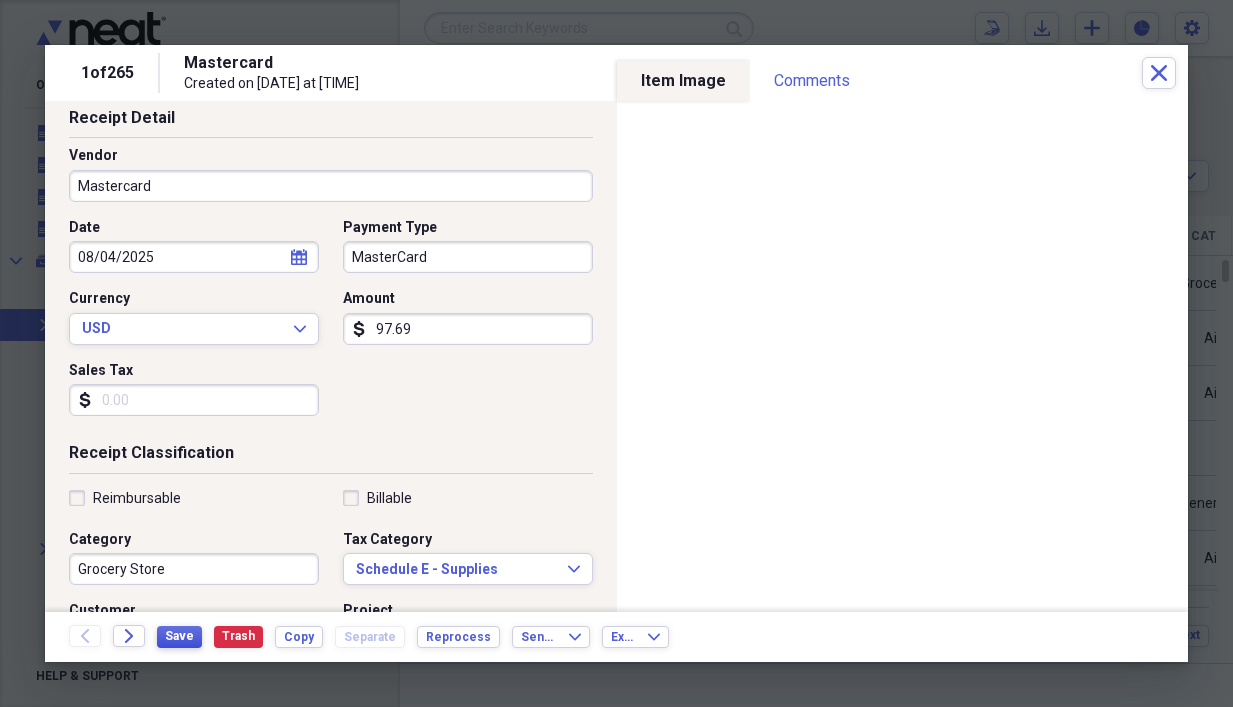 click on "Save" at bounding box center (179, 636) 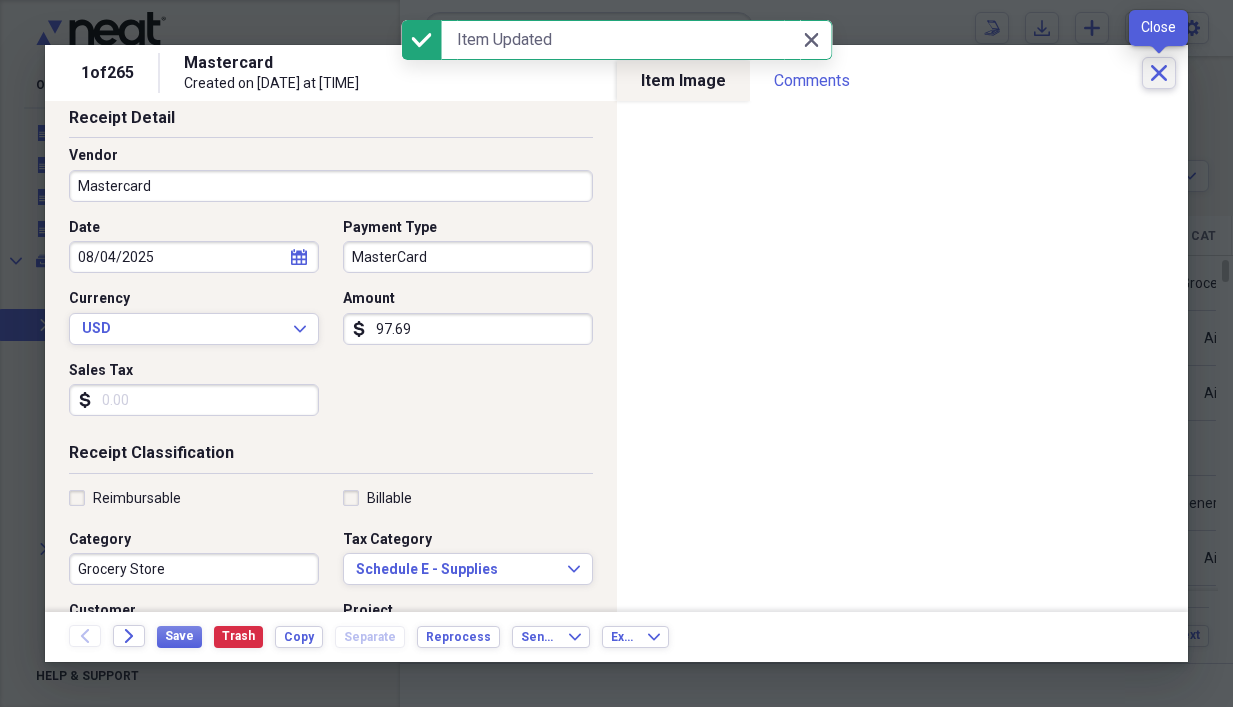 click on "Close" 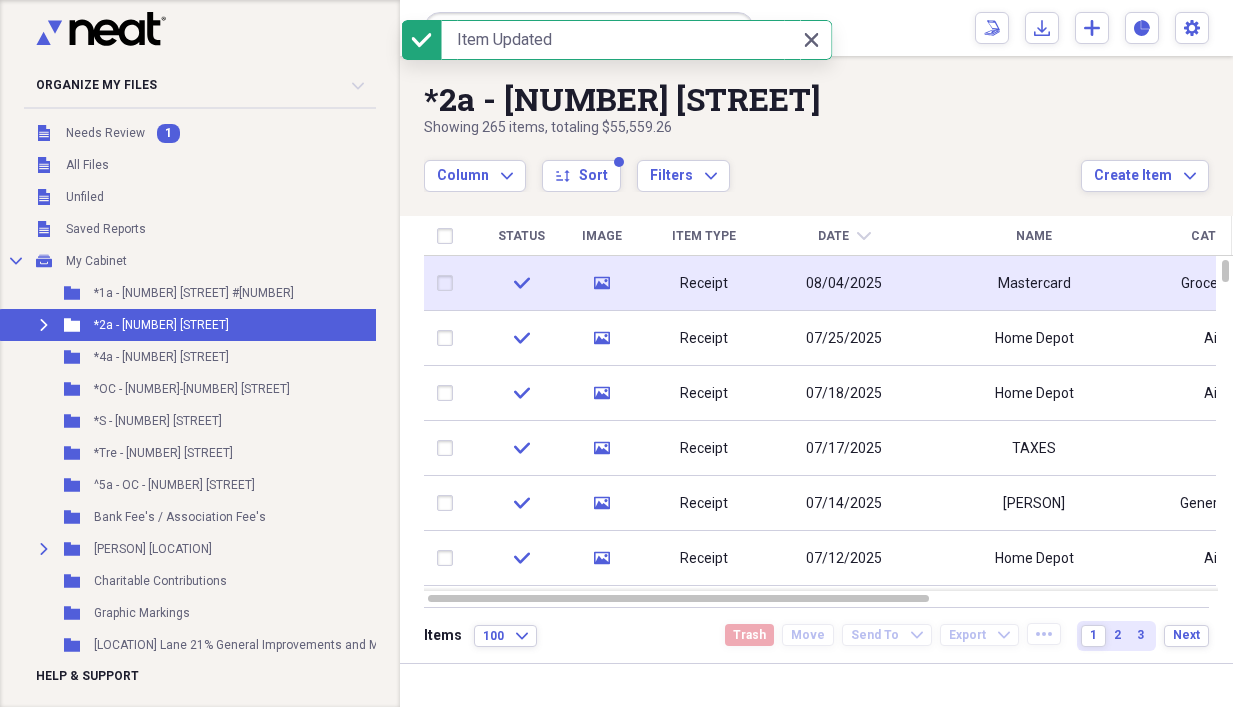 click on "Receipt" at bounding box center [704, 283] 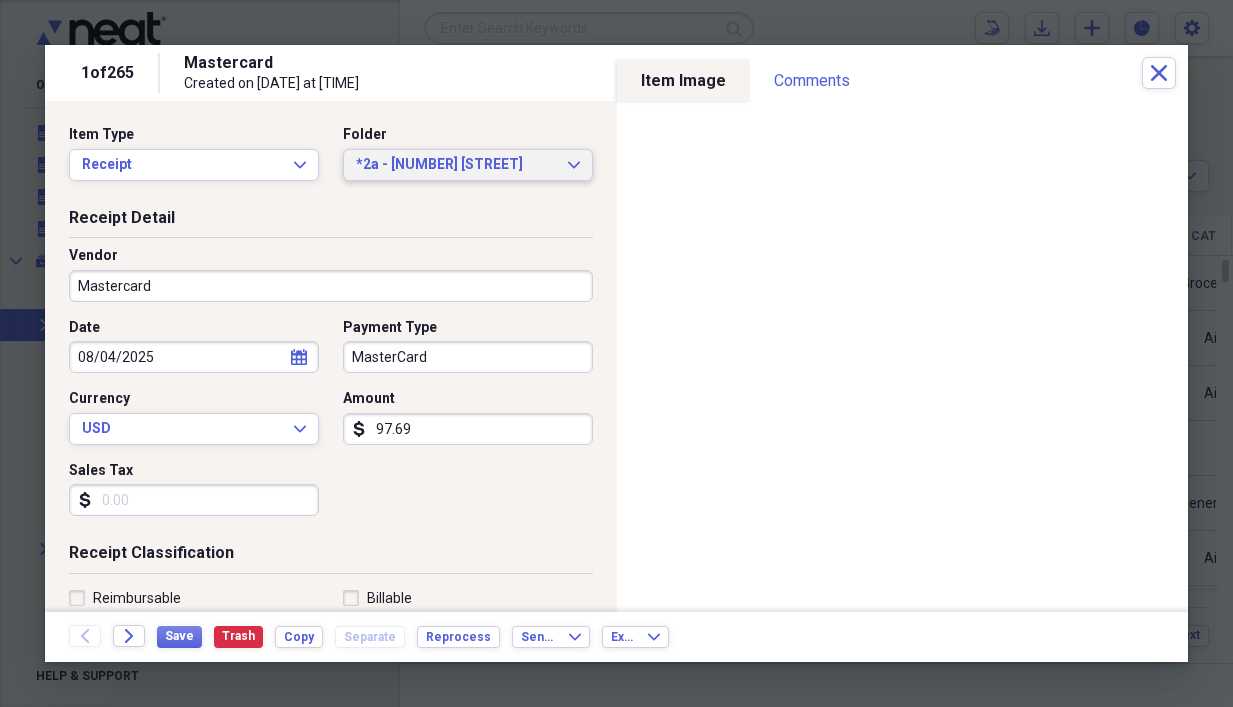 click 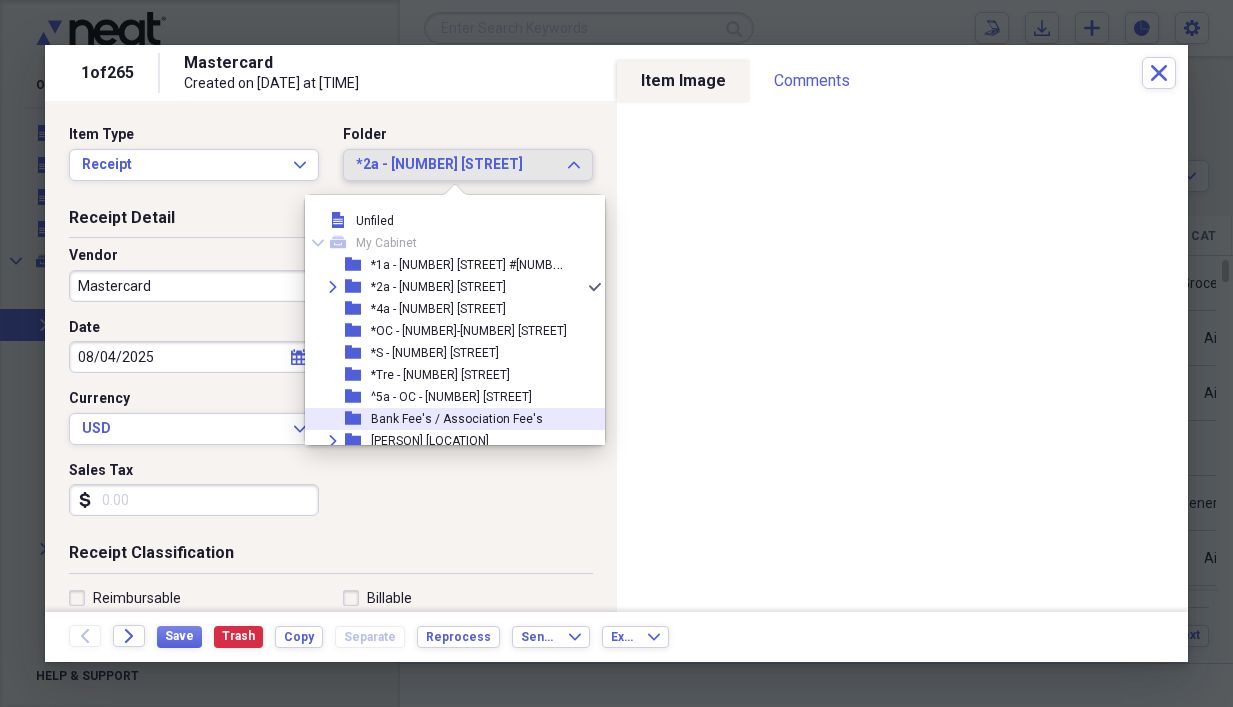 scroll, scrollTop: 100, scrollLeft: 0, axis: vertical 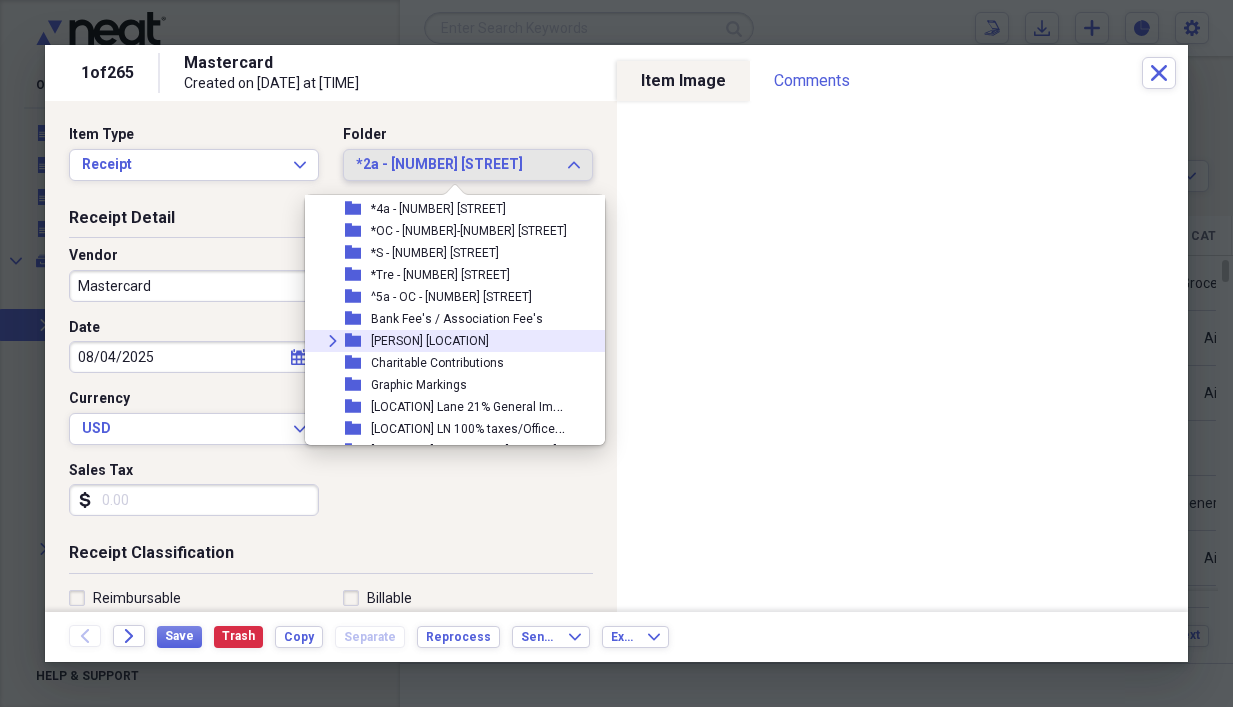 click on "[PERSON] [LOCATION]" at bounding box center (430, 341) 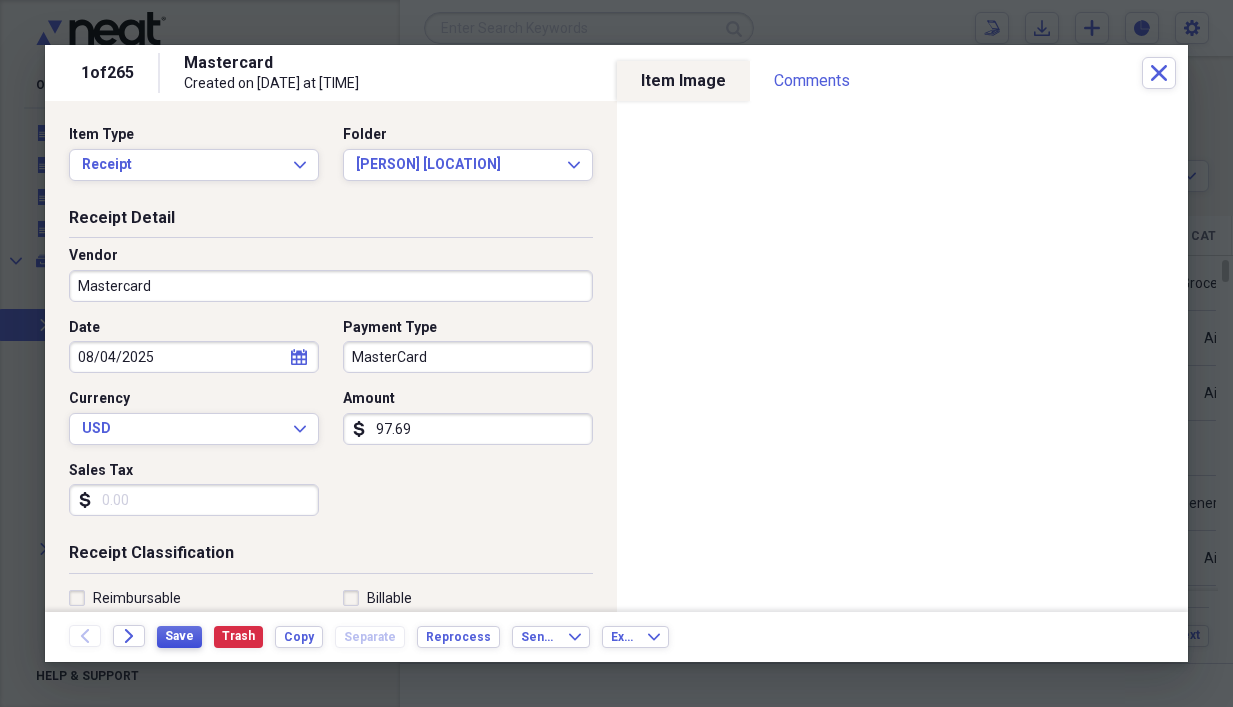 click on "Save" at bounding box center (179, 636) 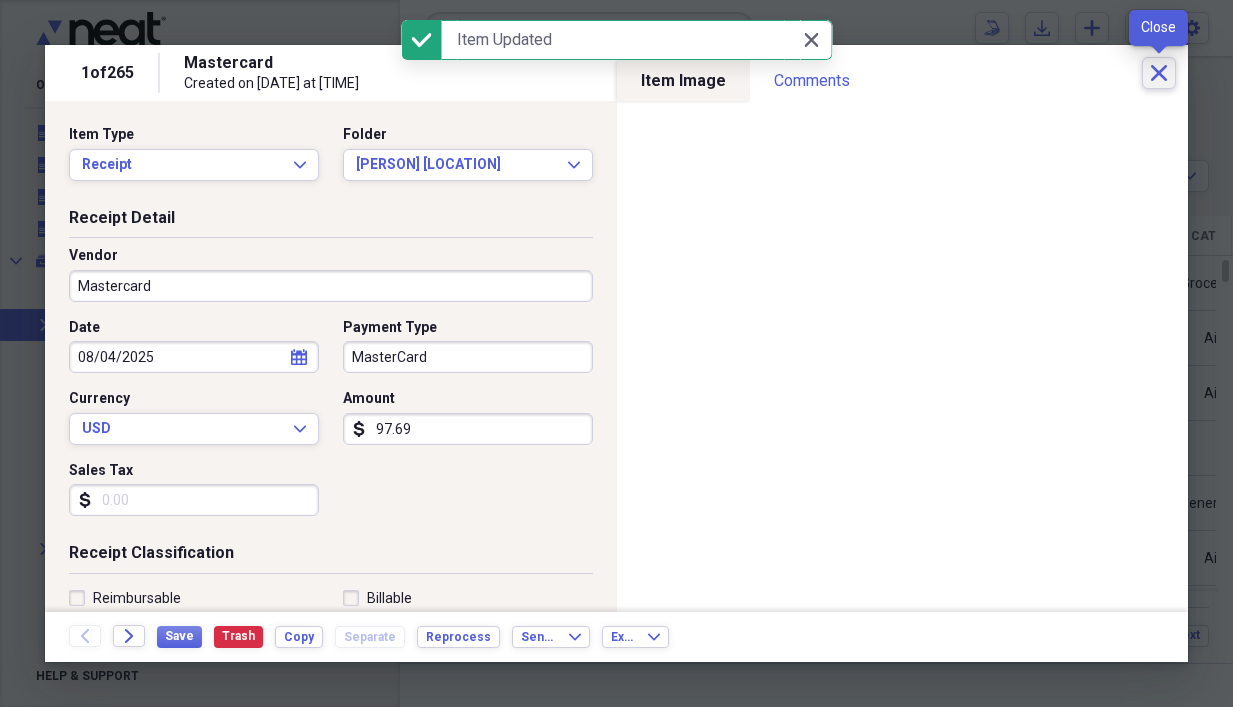 click 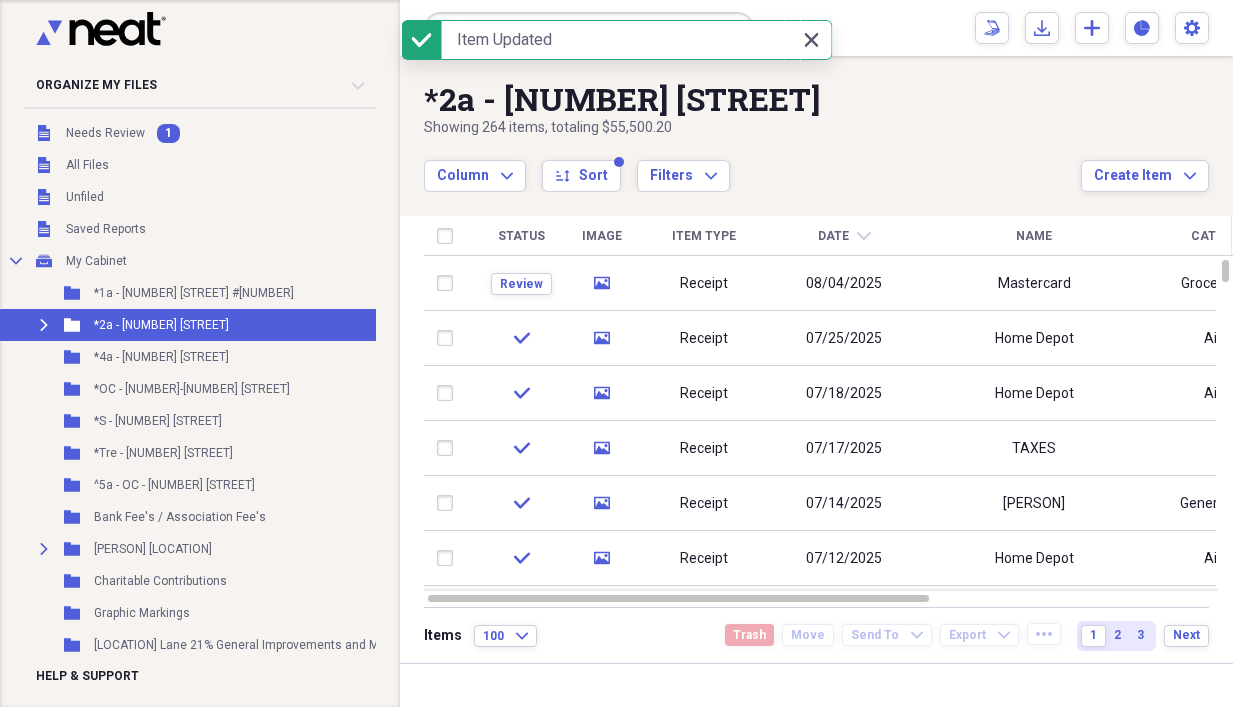 click on "Close" 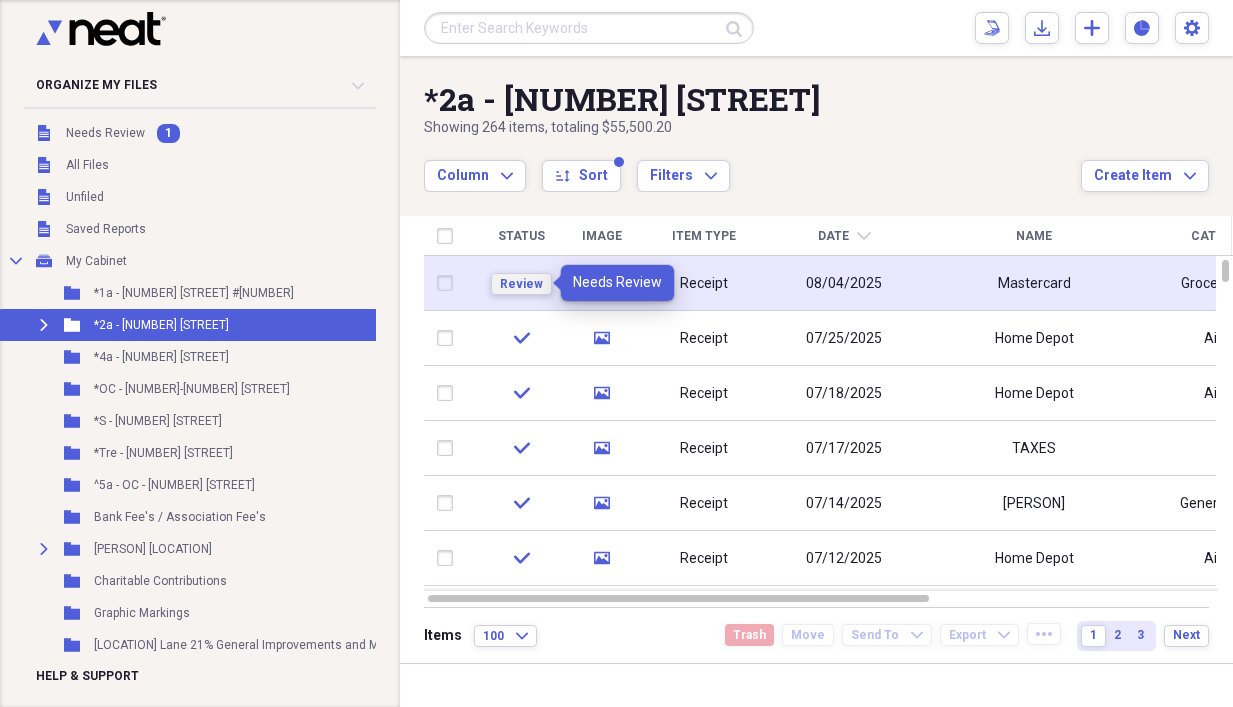 click on "Review" at bounding box center [521, 284] 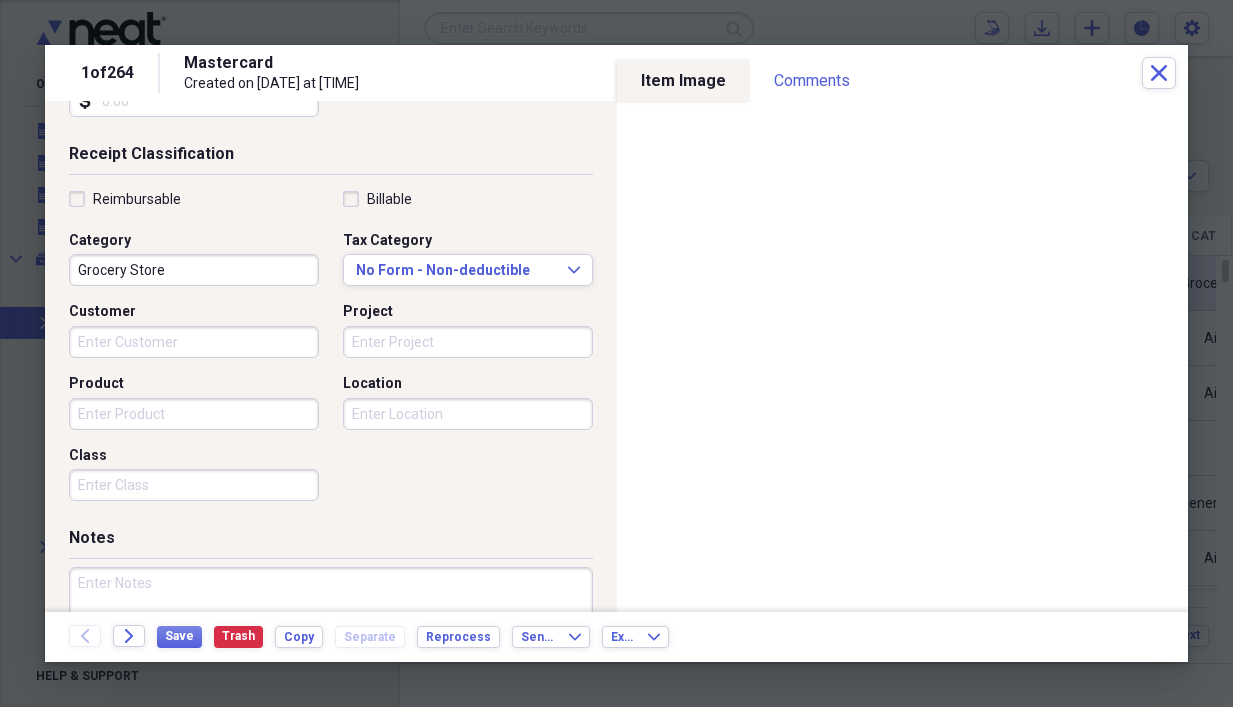 scroll, scrollTop: 400, scrollLeft: 0, axis: vertical 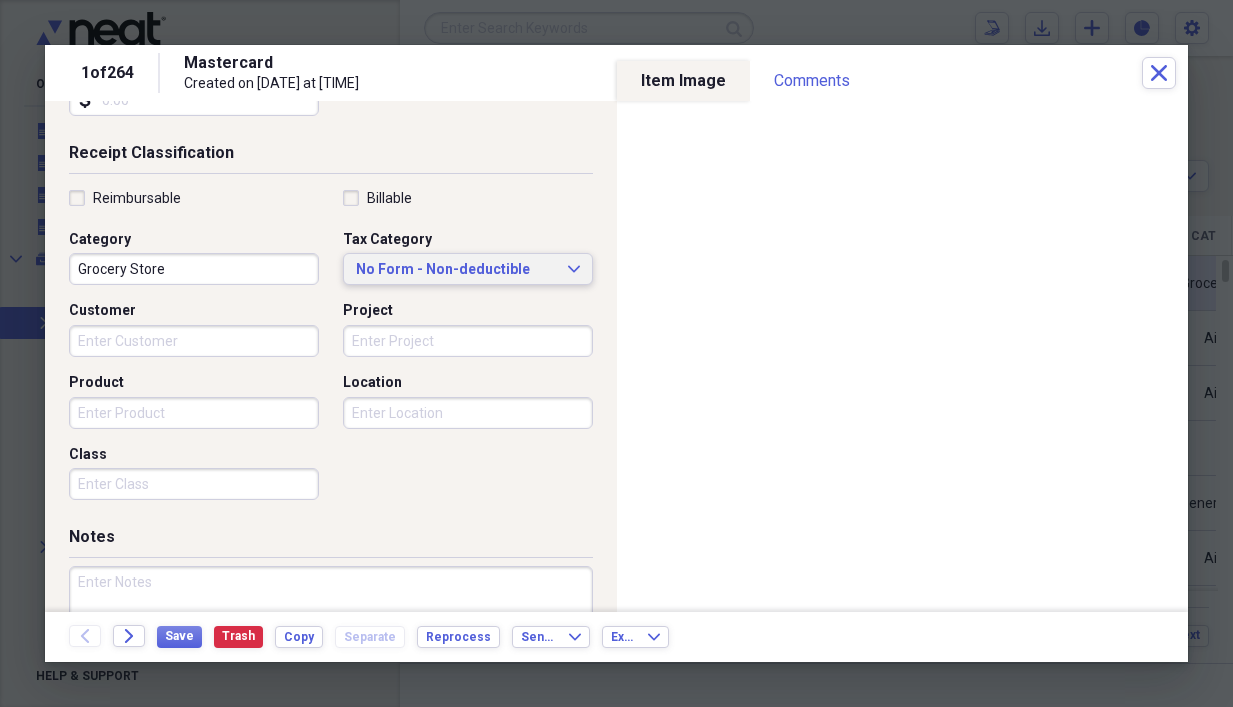 click on "No Form - Non-deductible" at bounding box center (456, 270) 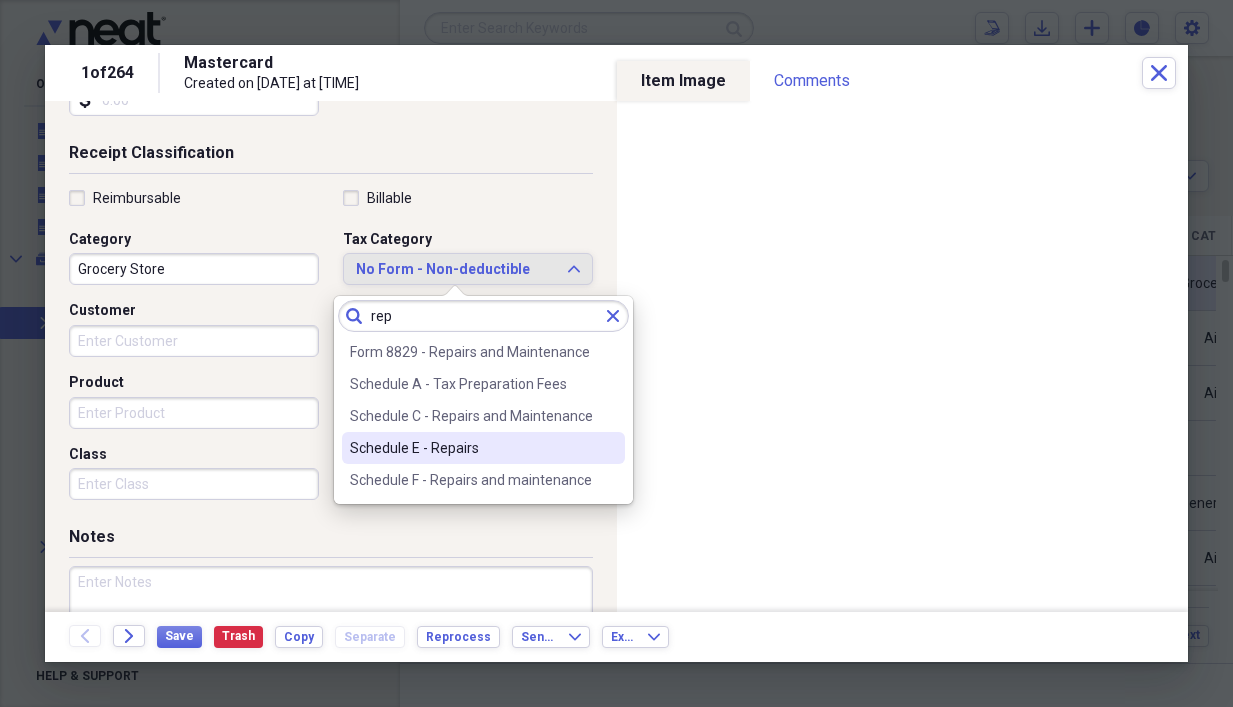 type on "rep" 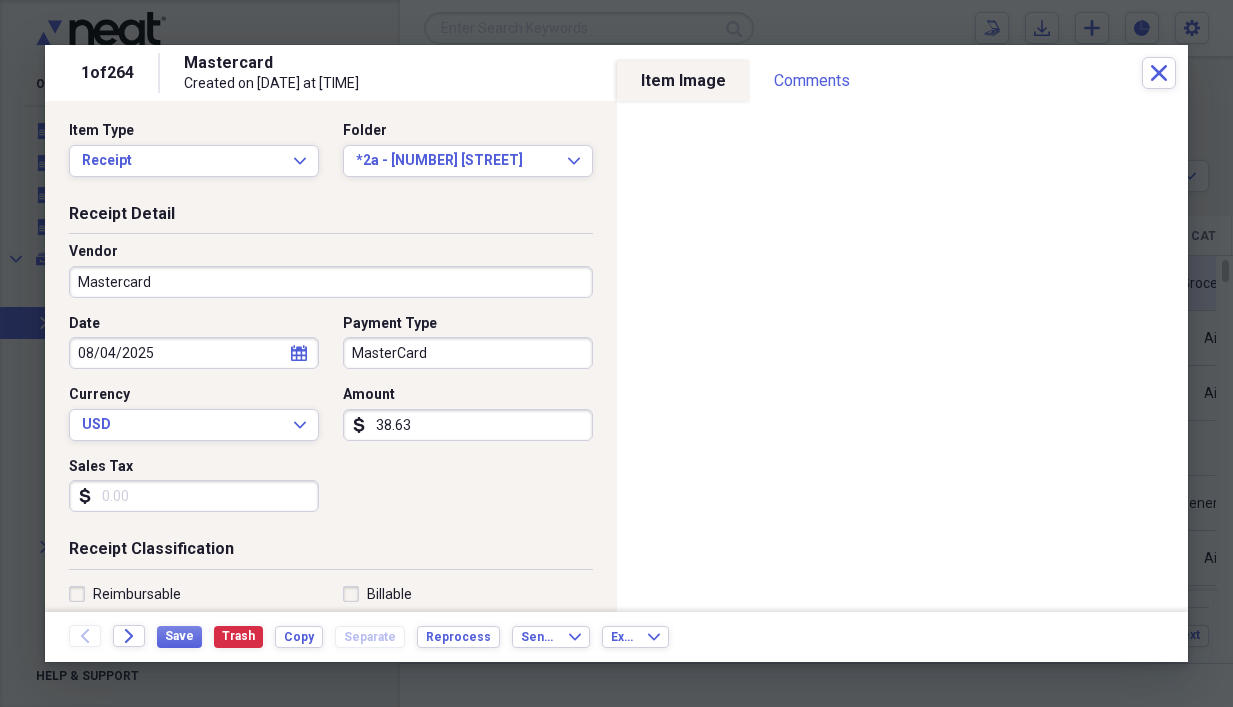 scroll, scrollTop: 0, scrollLeft: 0, axis: both 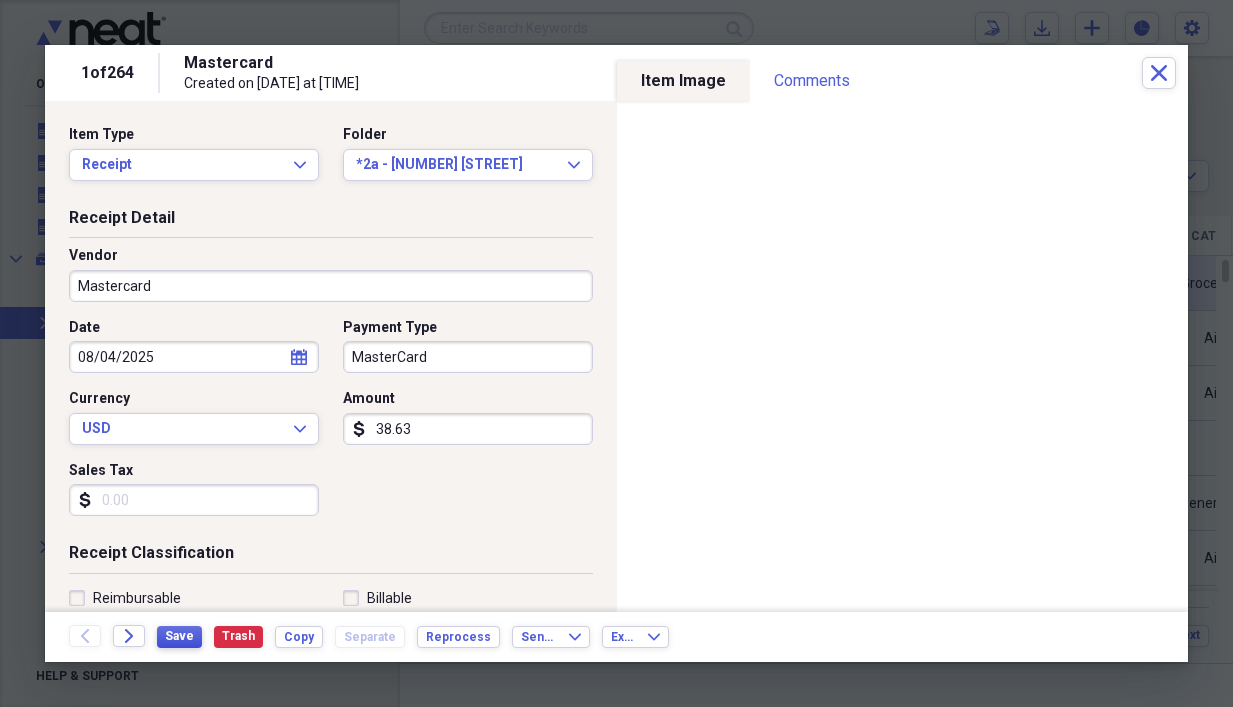 click on "Save" at bounding box center (179, 637) 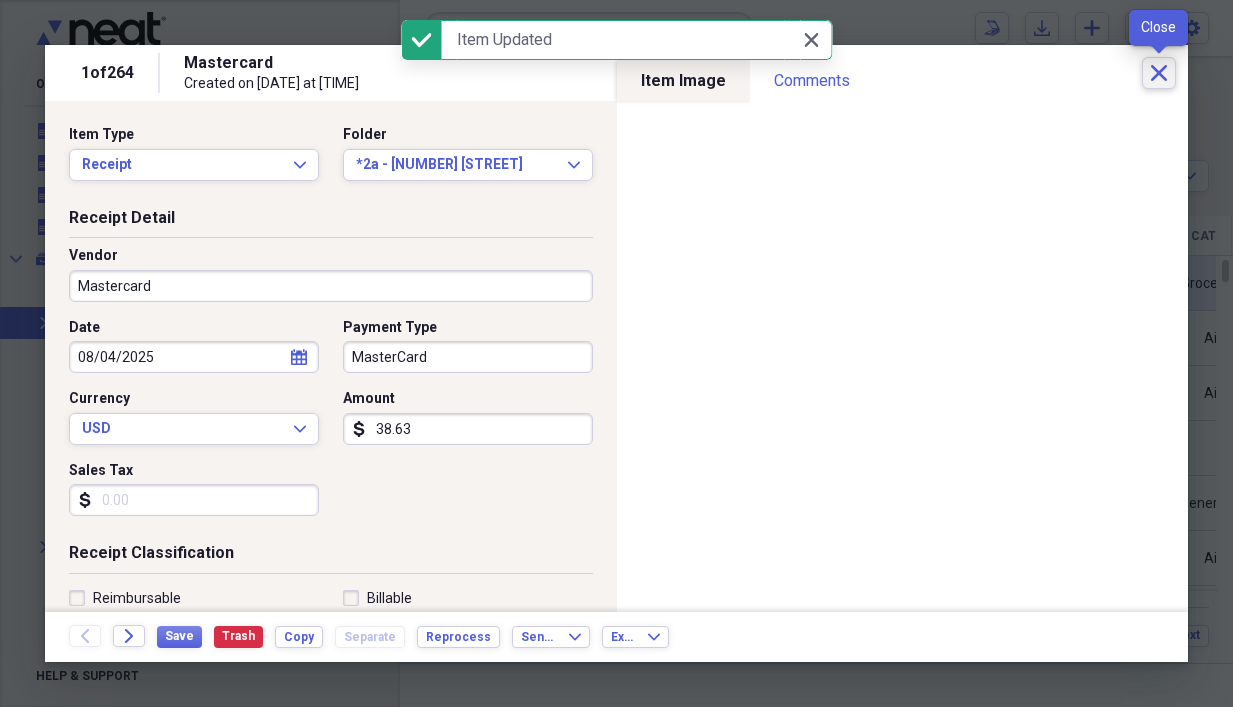 click on "Close" 